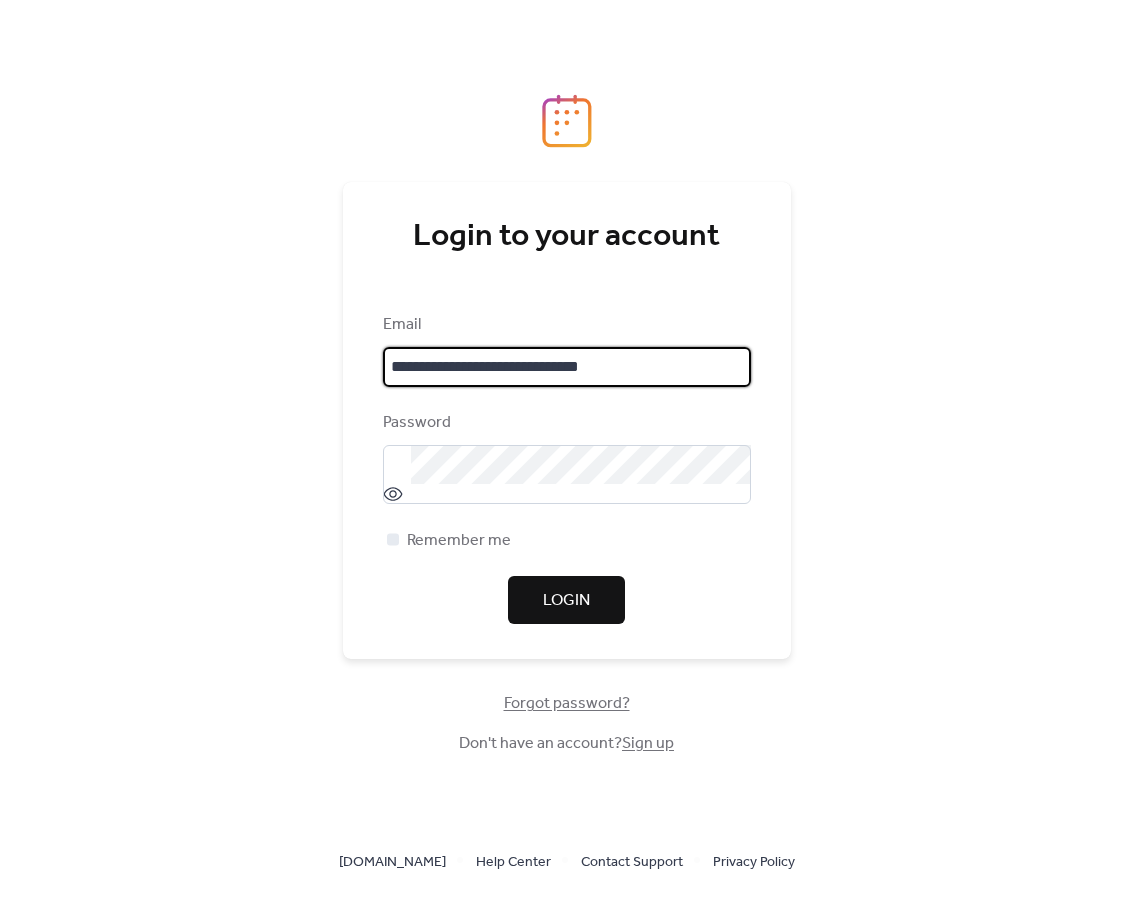 scroll, scrollTop: 0, scrollLeft: 0, axis: both 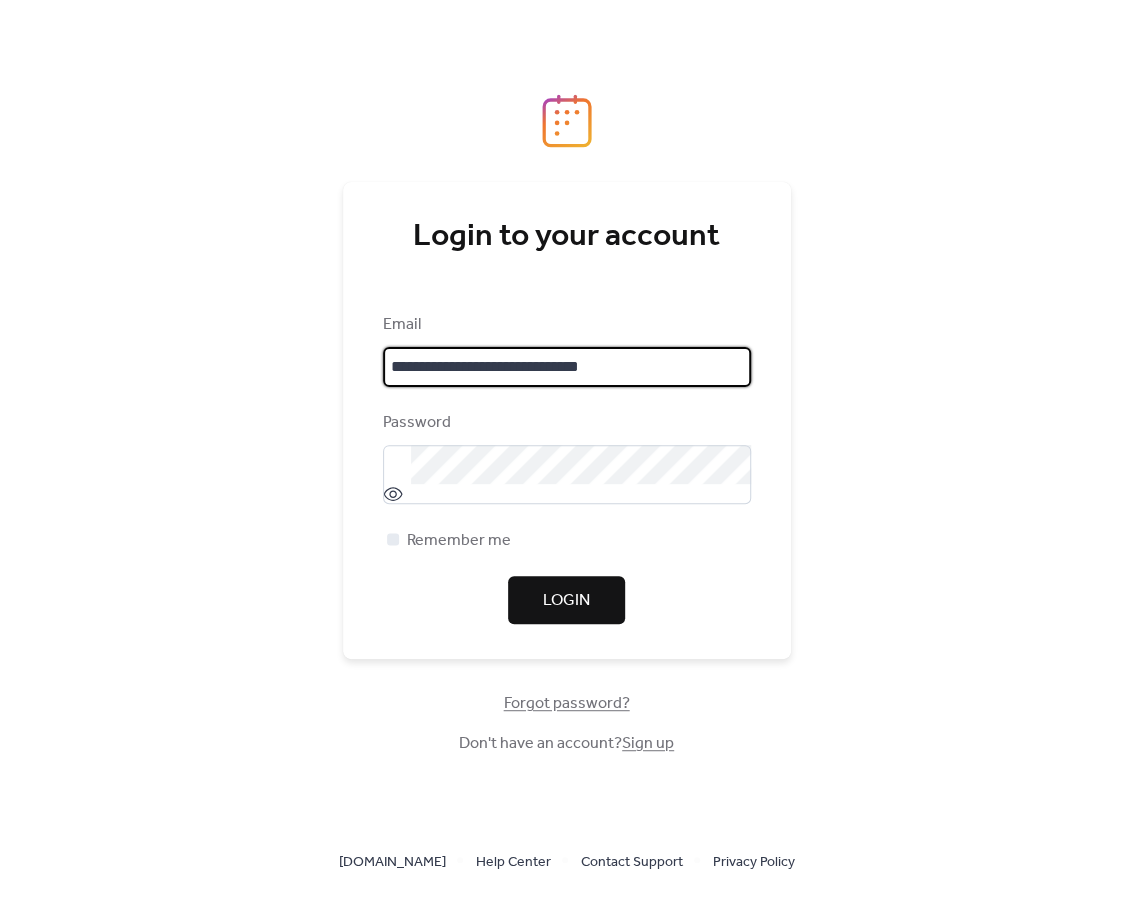 click on "Login" at bounding box center [566, 601] 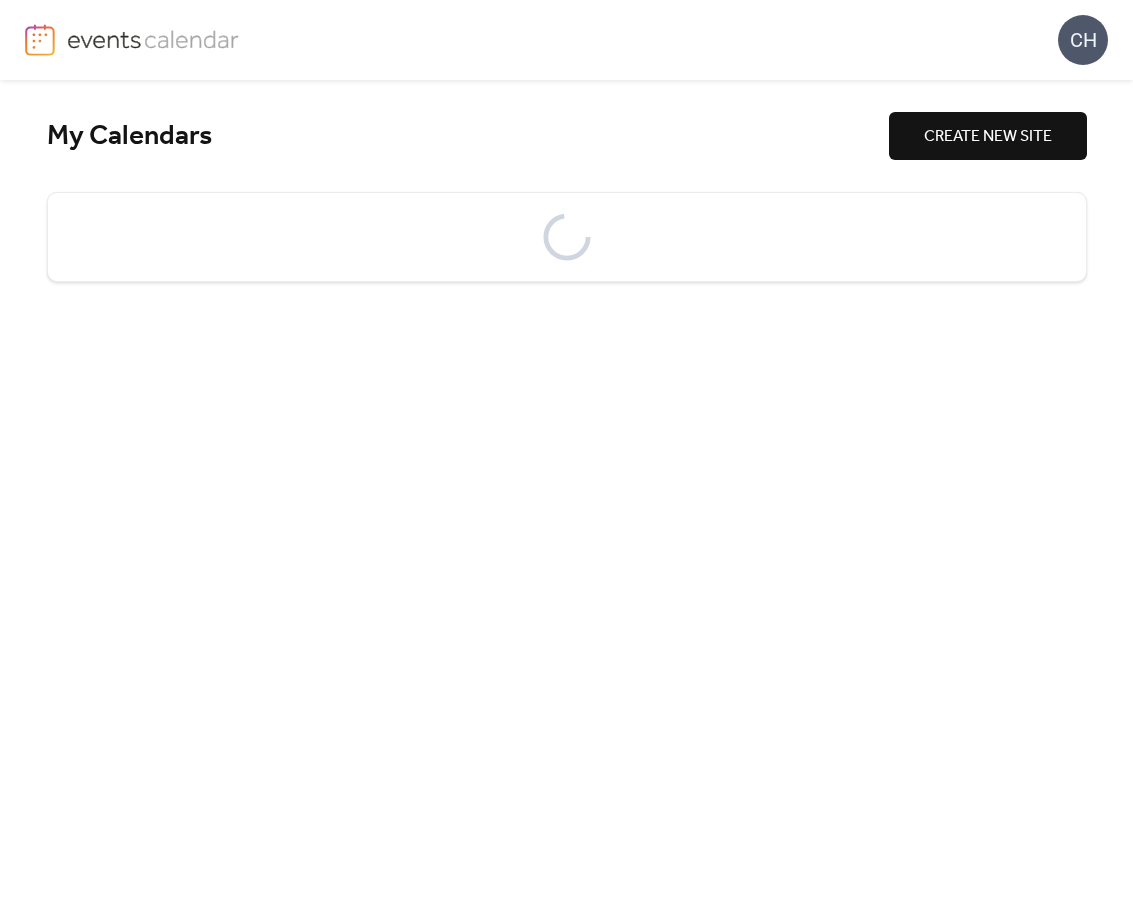 scroll, scrollTop: 0, scrollLeft: 0, axis: both 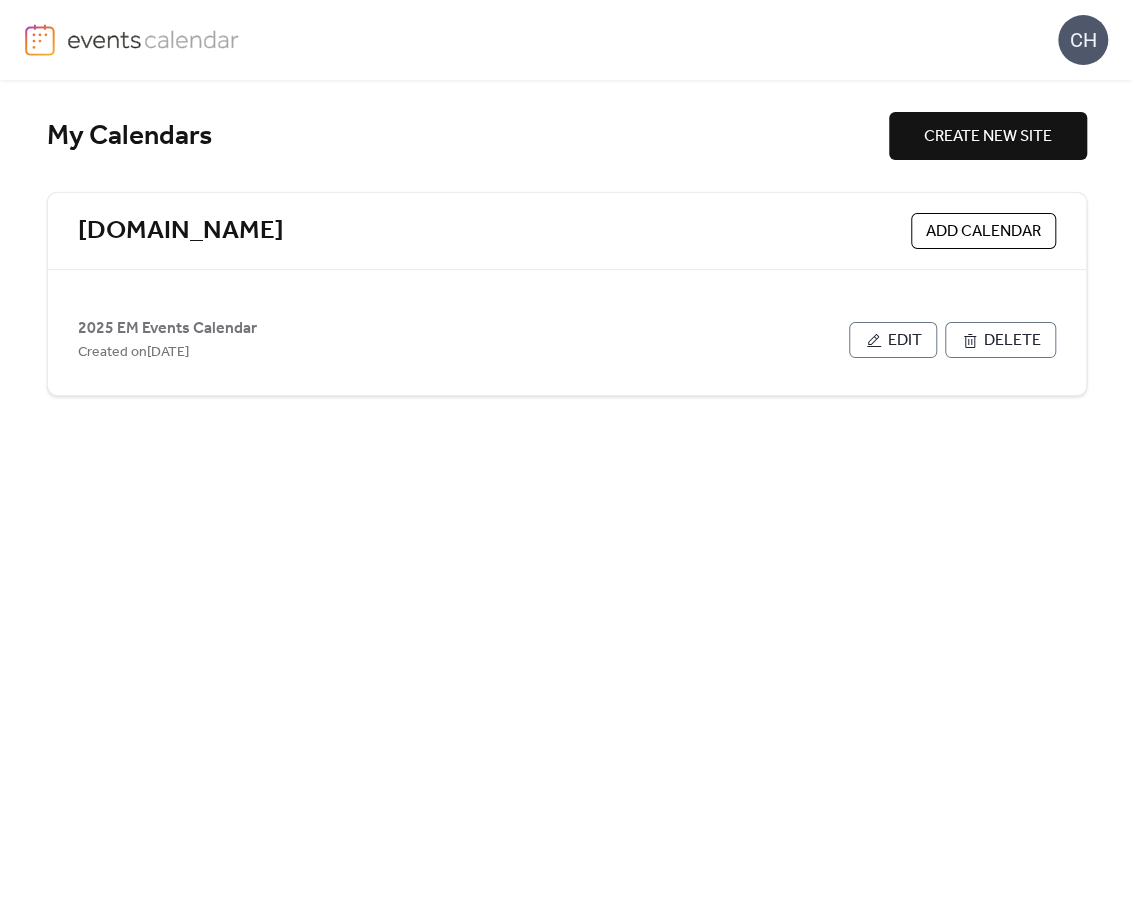 click on "elitementorship.com Add Calendar" at bounding box center [567, 231] 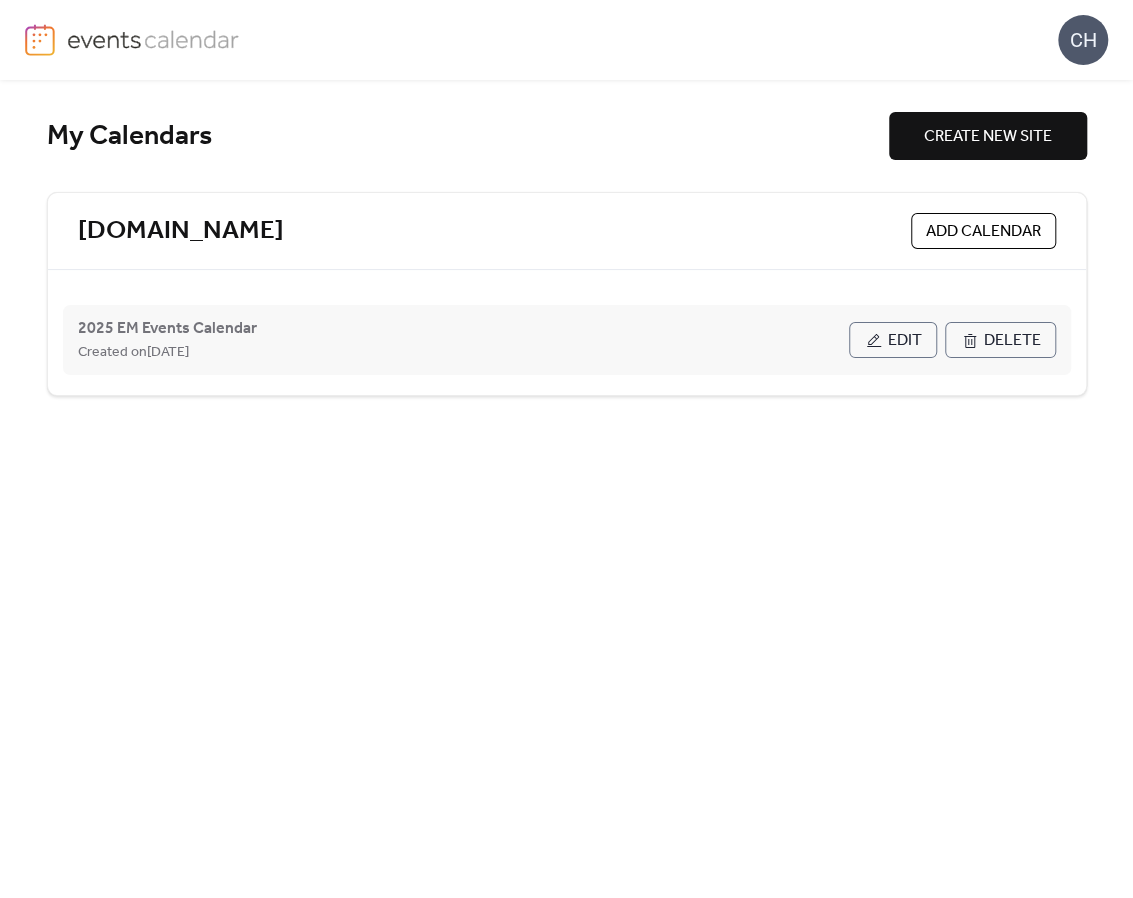 click on "Created on  14-Oct-2024" at bounding box center [463, 352] 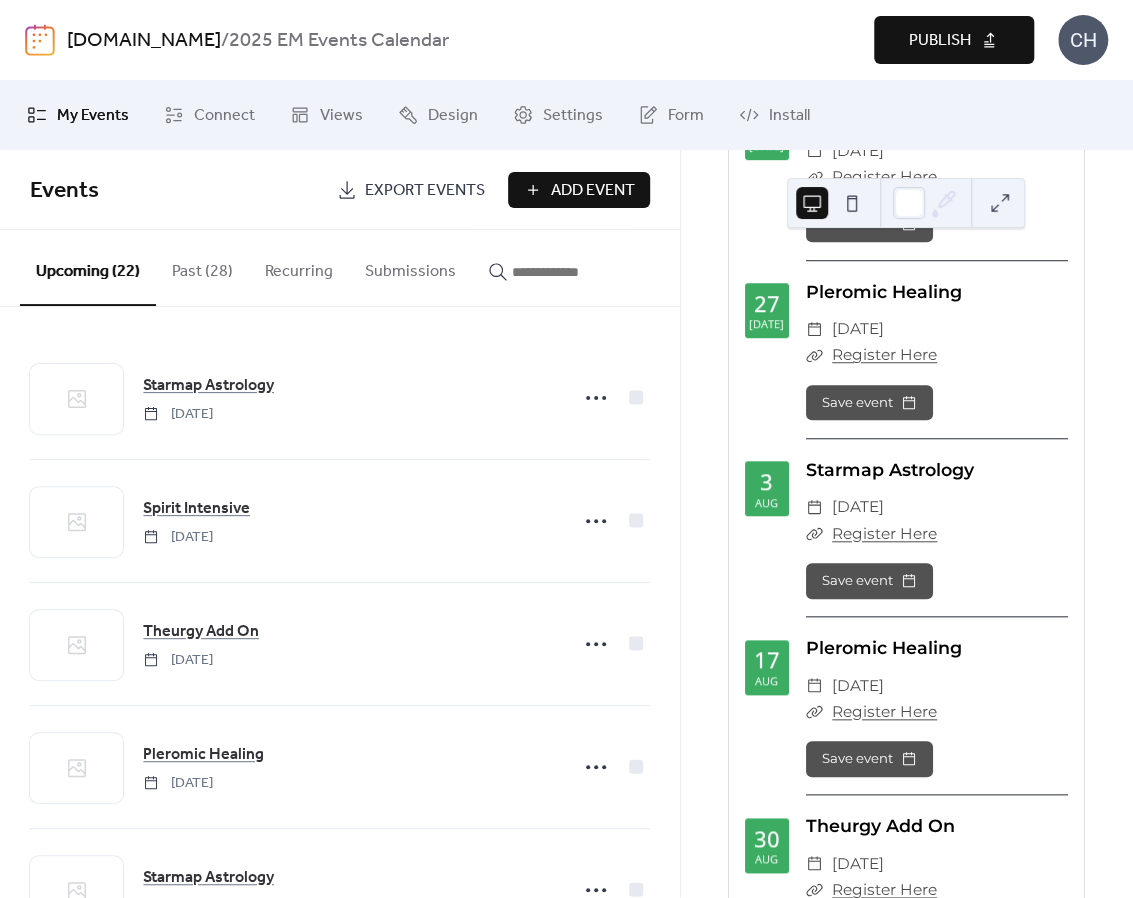 scroll, scrollTop: 399, scrollLeft: 0, axis: vertical 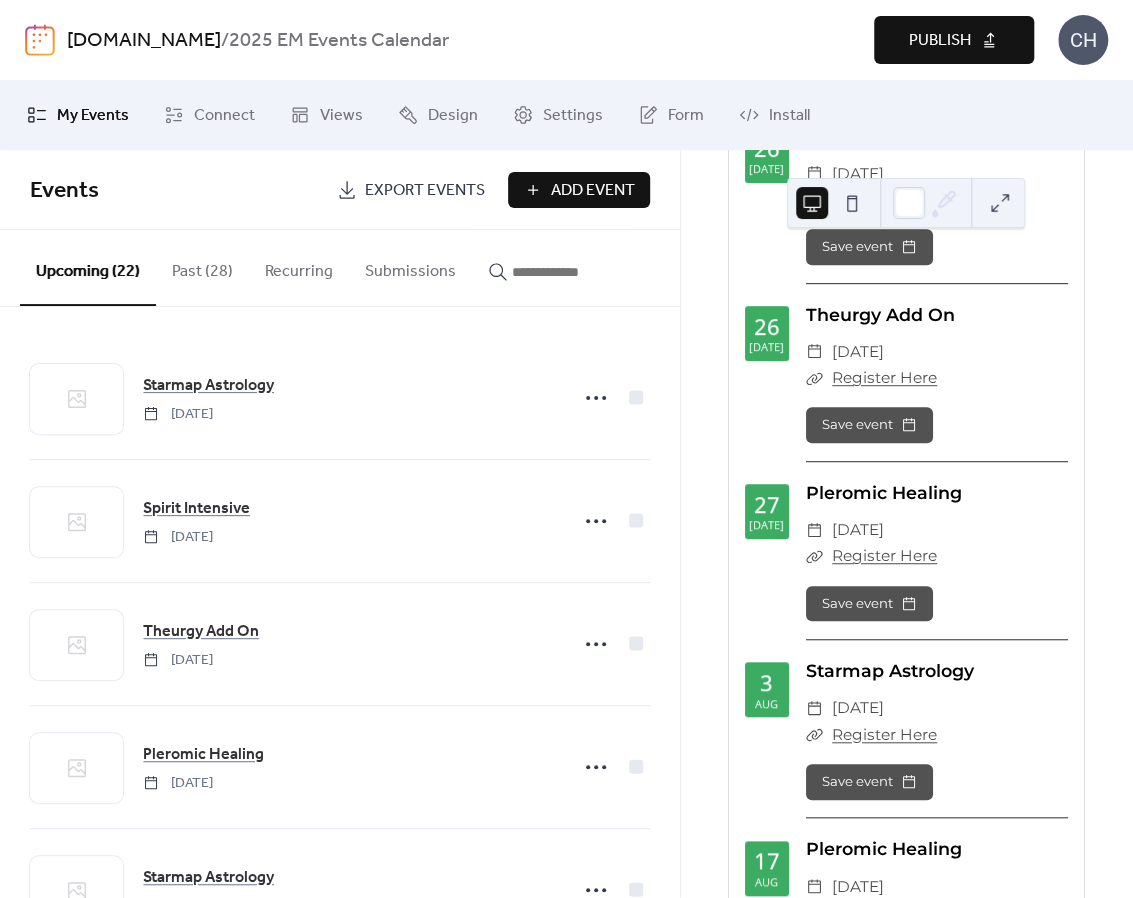 click on "Pleromic Healing" at bounding box center [937, 493] 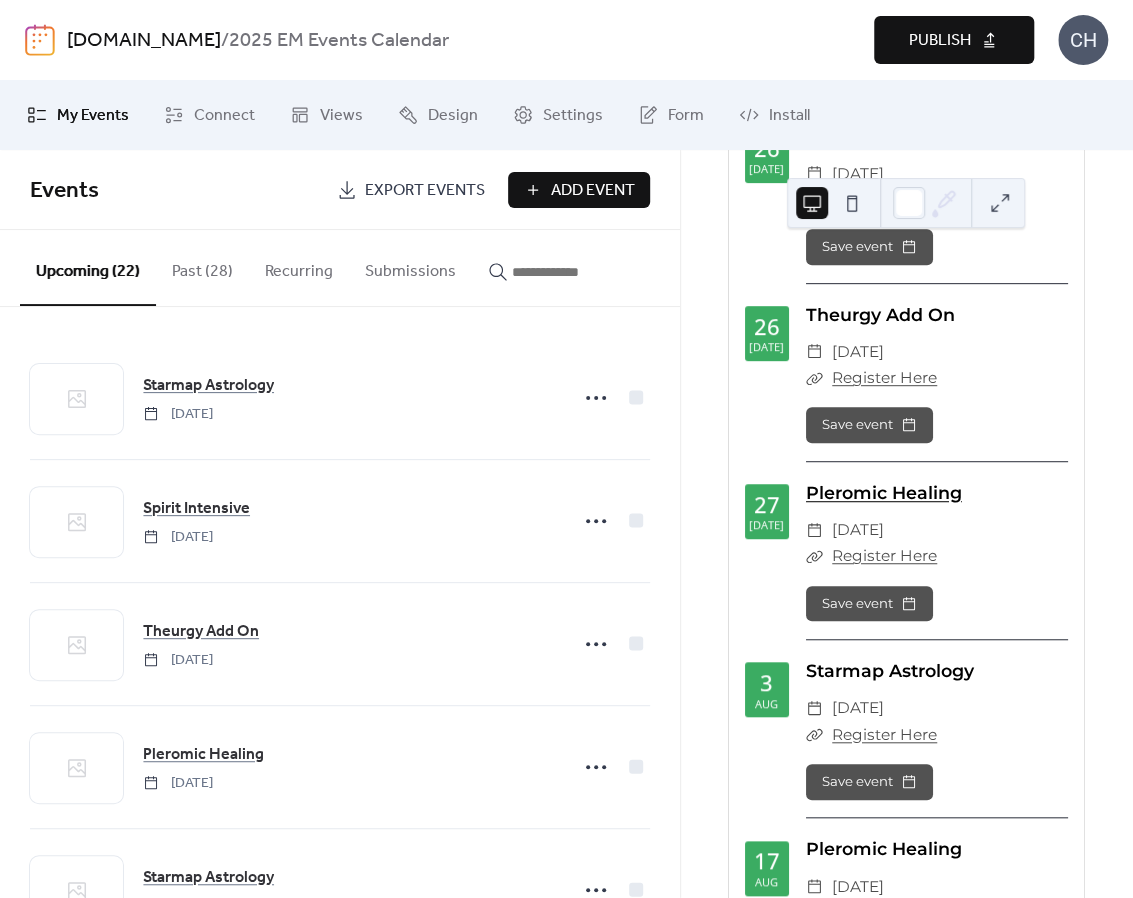 click on "Pleromic Healing" at bounding box center [884, 492] 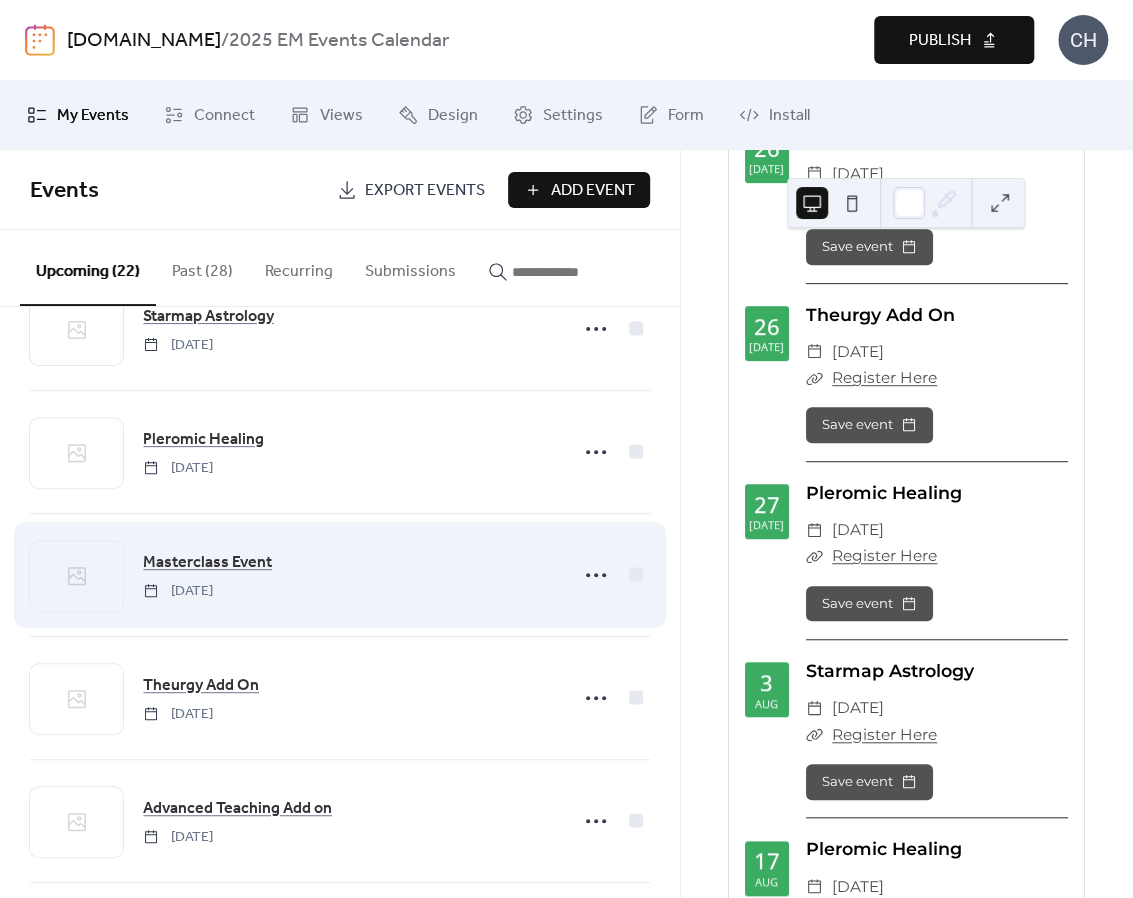 scroll, scrollTop: 300, scrollLeft: 0, axis: vertical 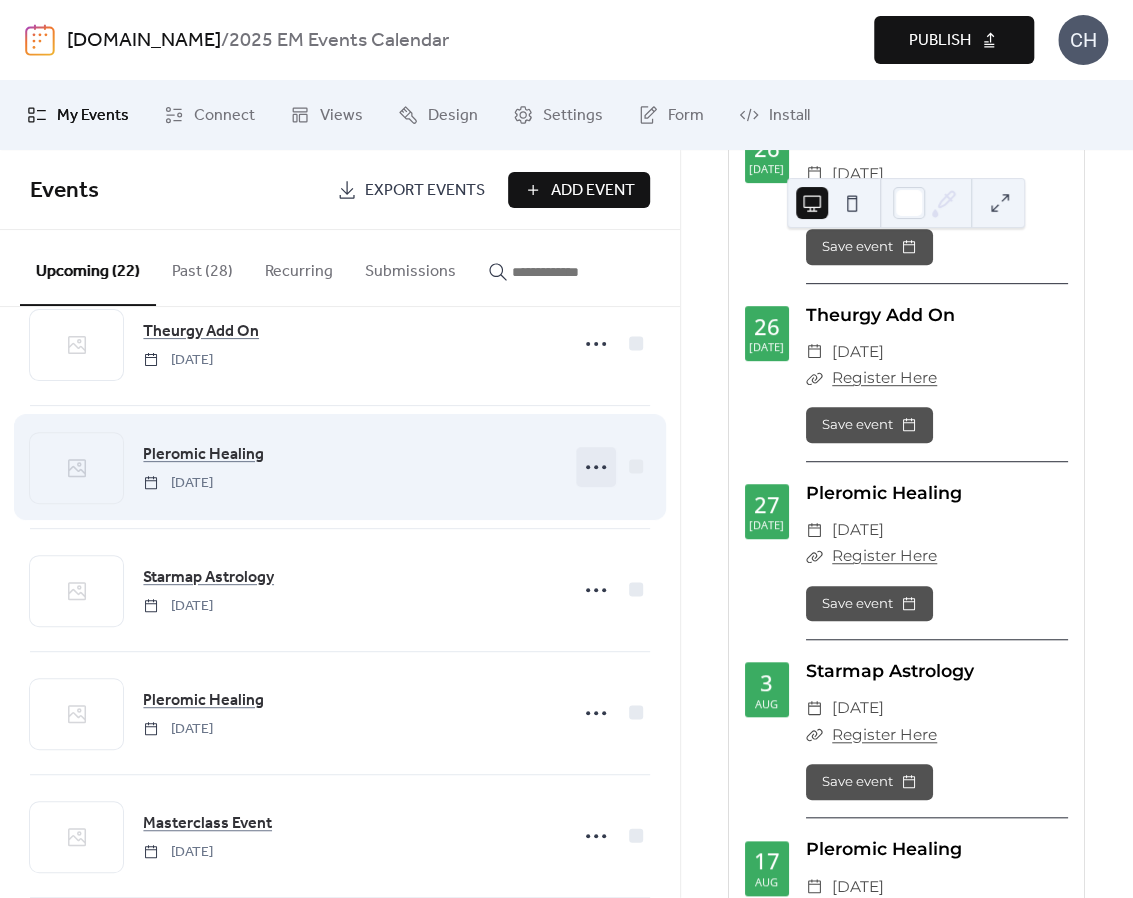 click 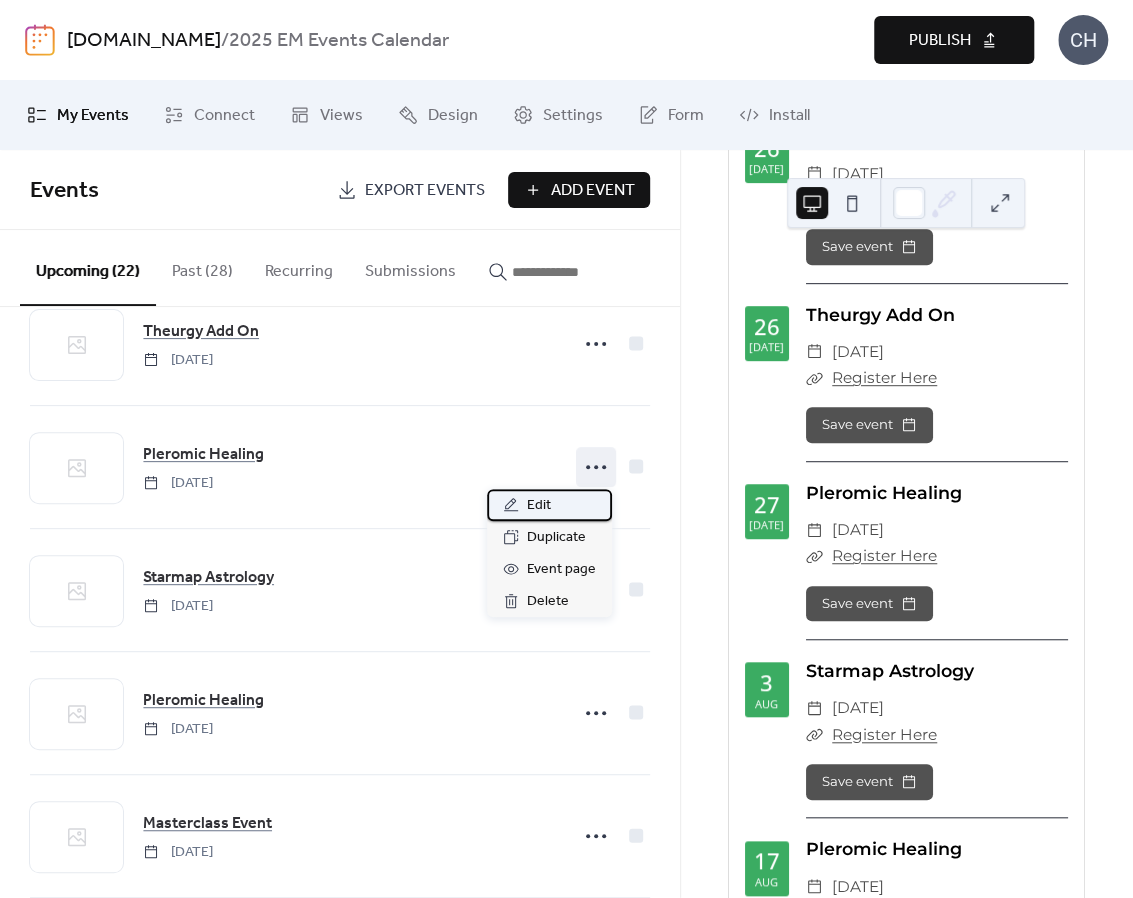 click on "Edit" at bounding box center (549, 505) 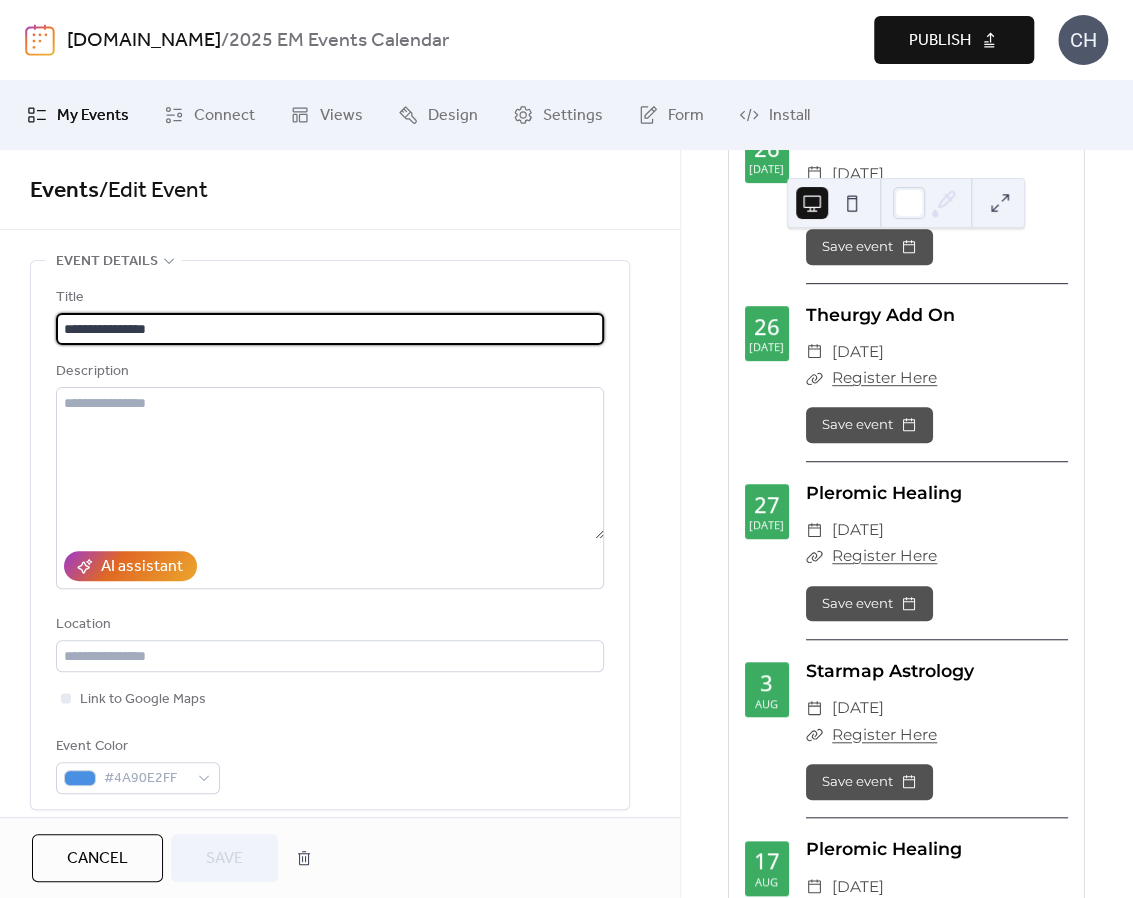 scroll, scrollTop: 0, scrollLeft: 0, axis: both 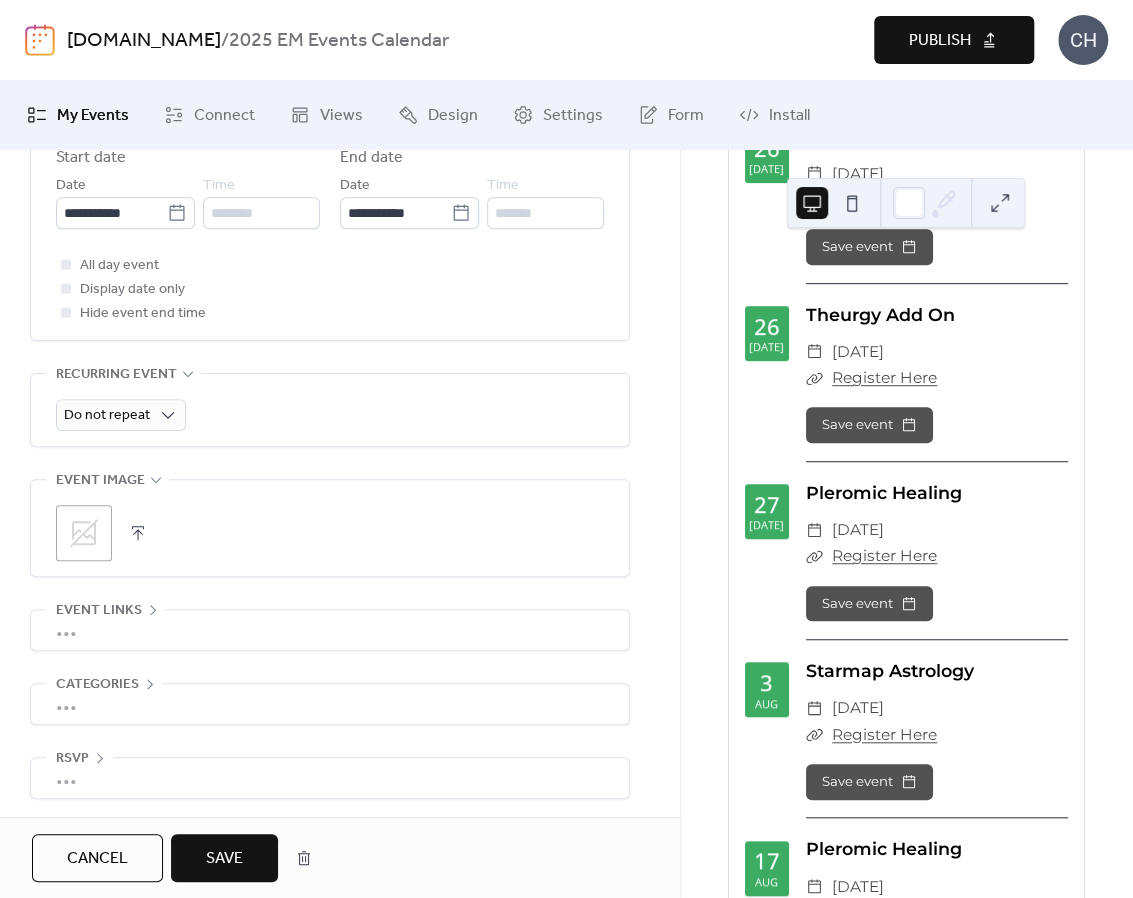 type on "**********" 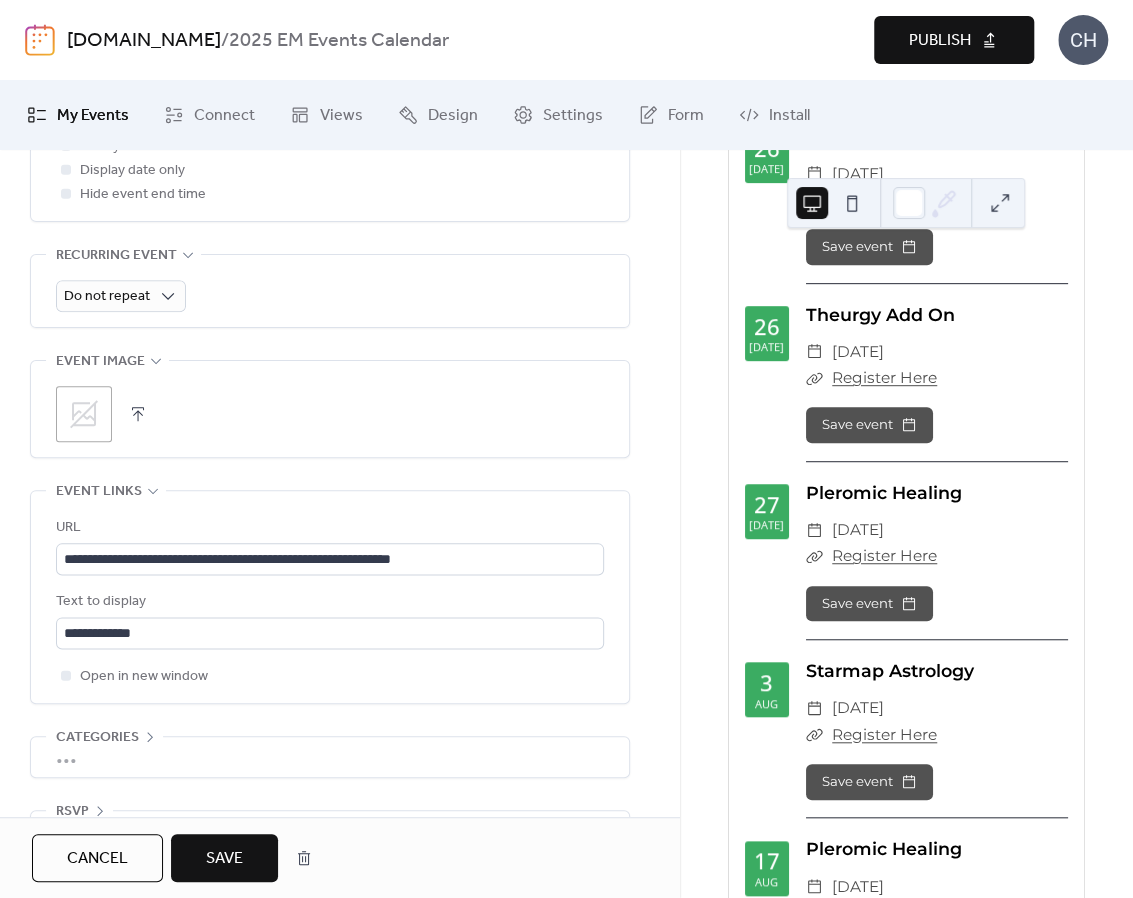 scroll, scrollTop: 894, scrollLeft: 0, axis: vertical 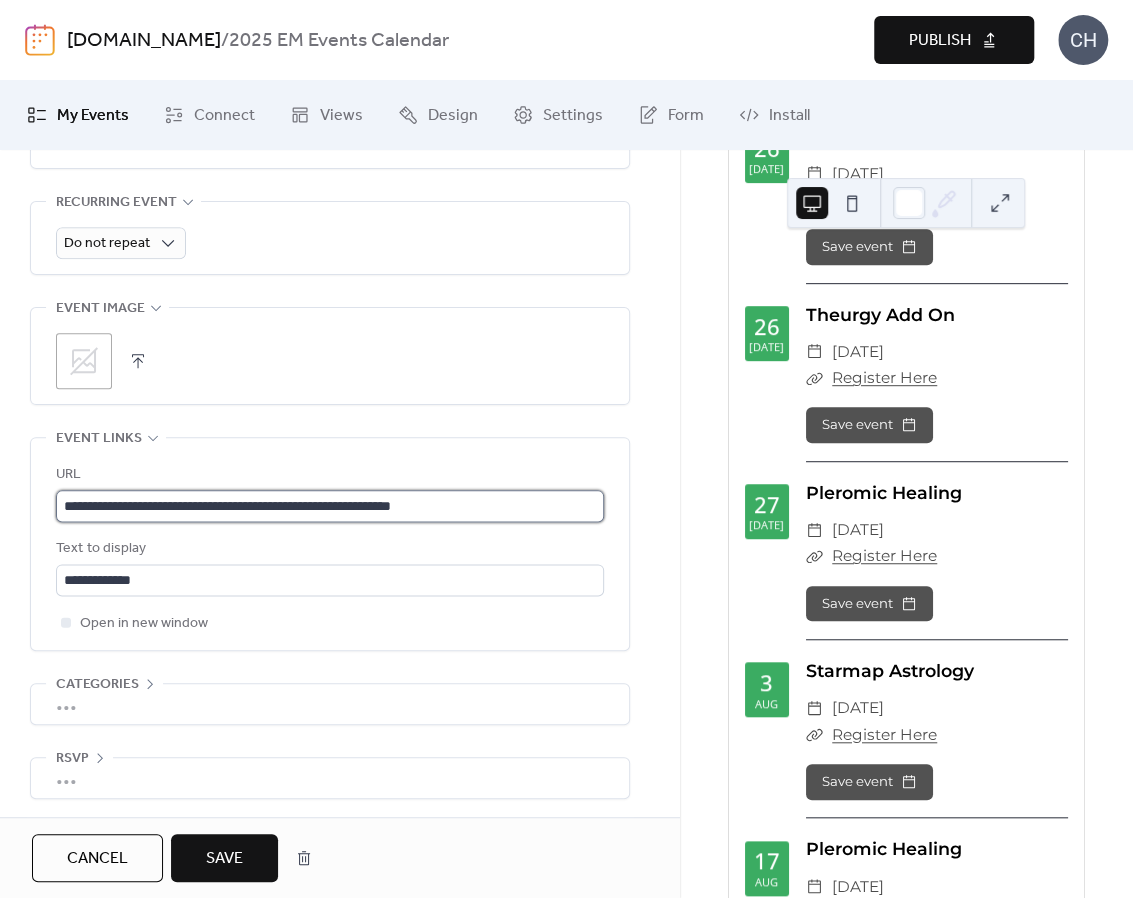 click on "**********" at bounding box center (330, 506) 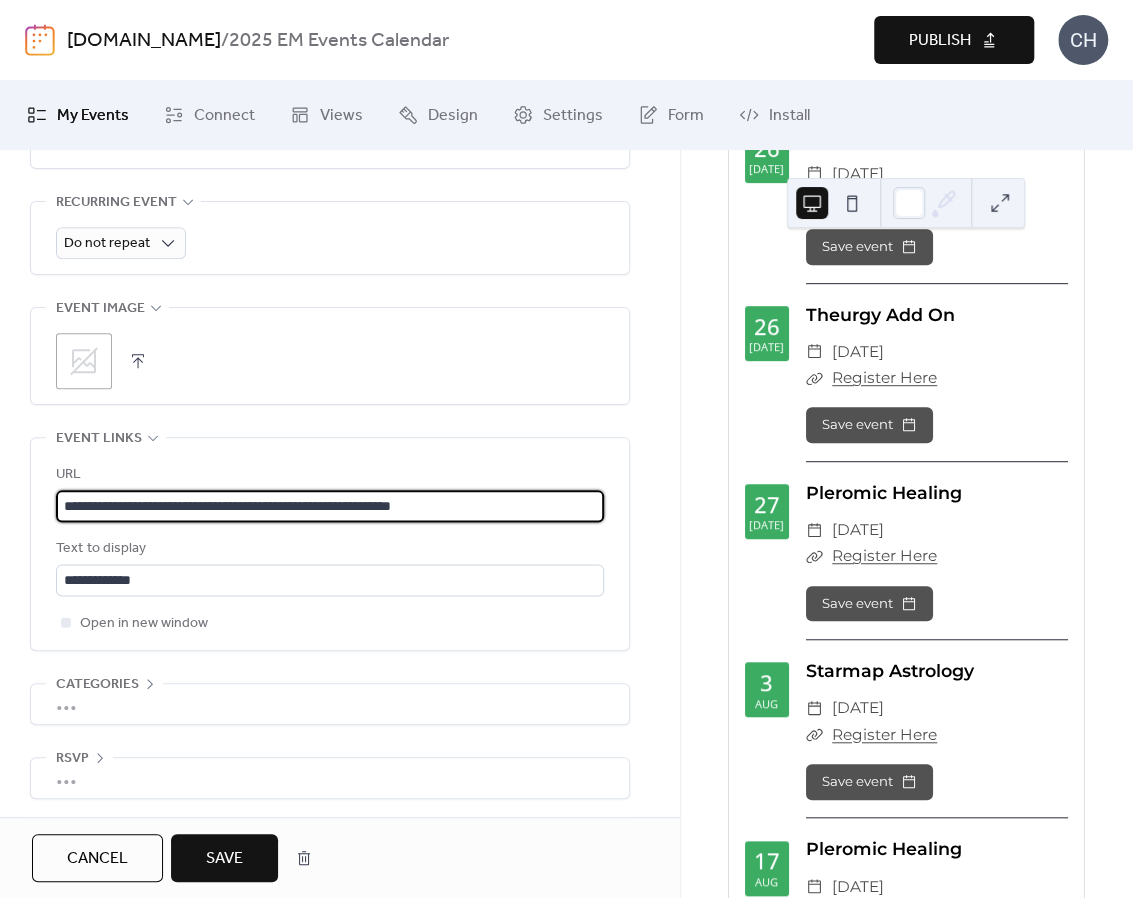 click on "**********" at bounding box center (330, 506) 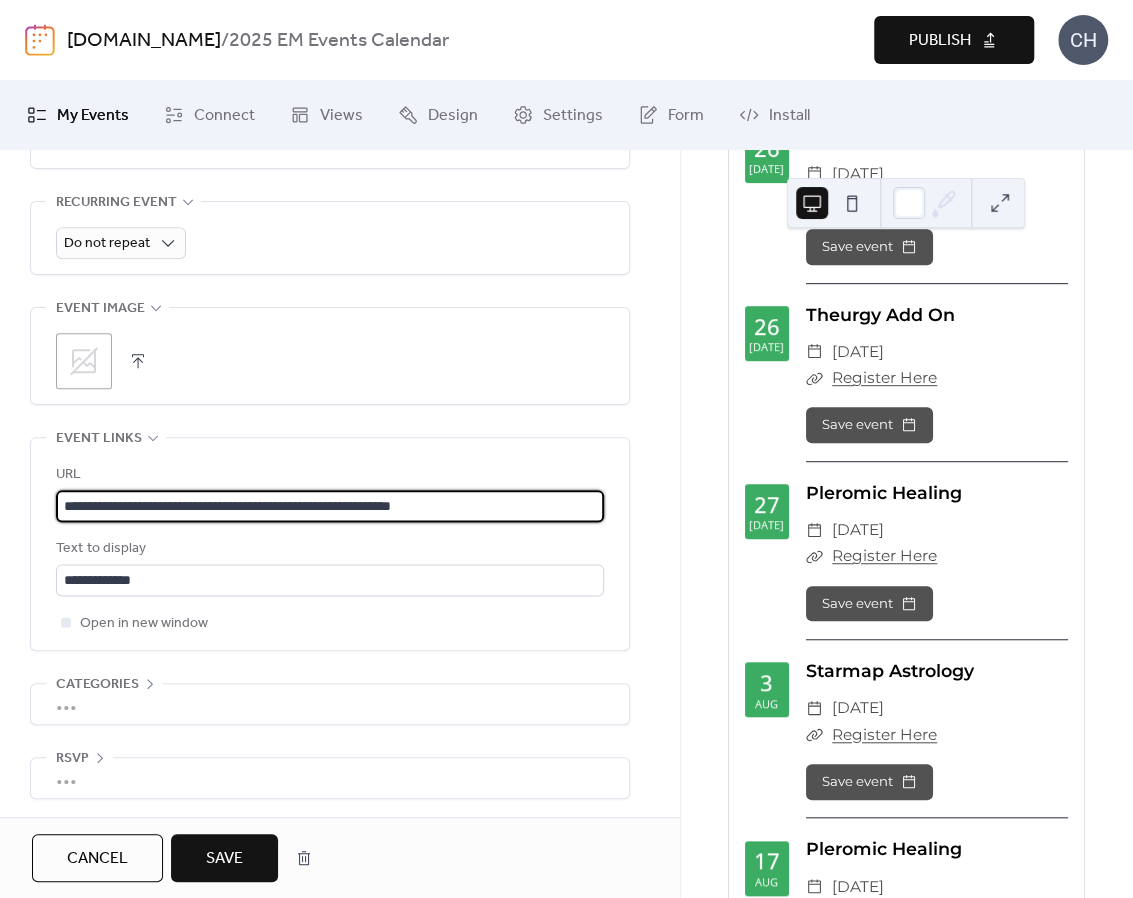 paste 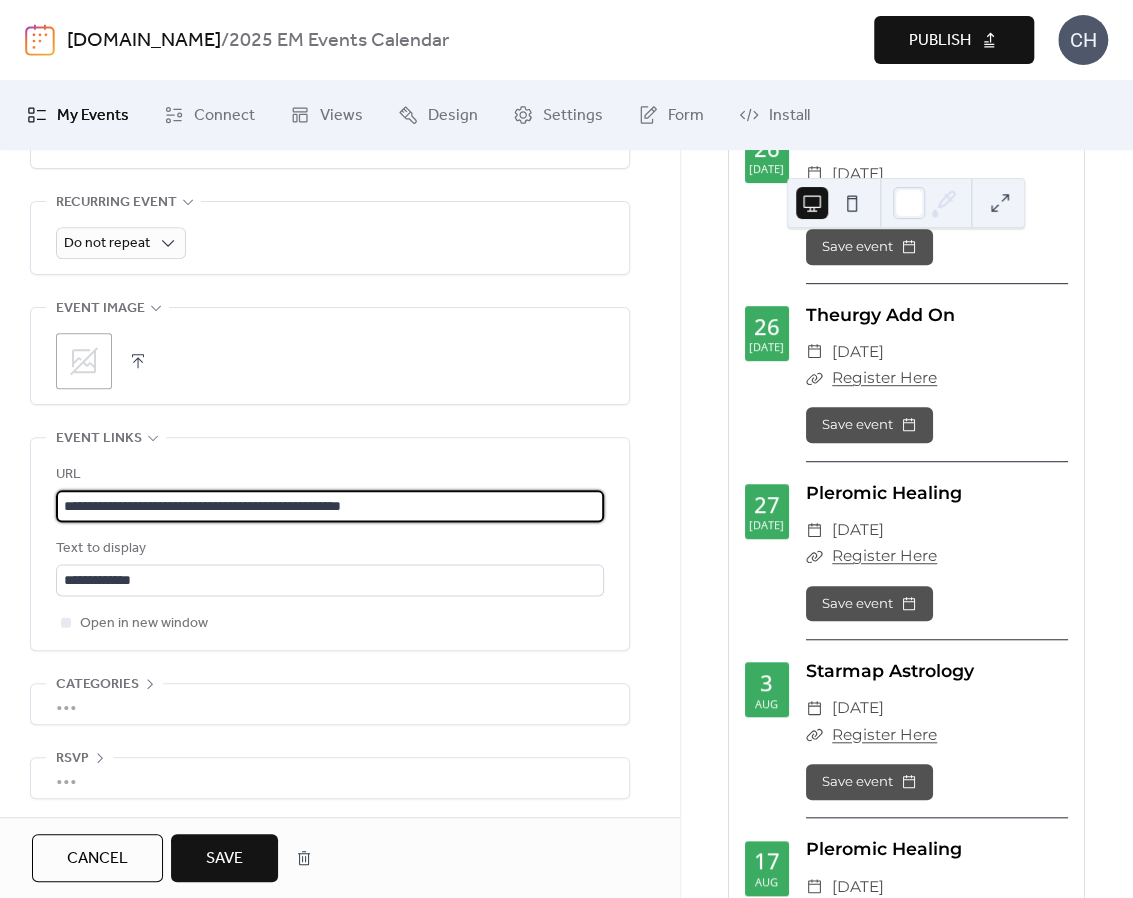 type on "**********" 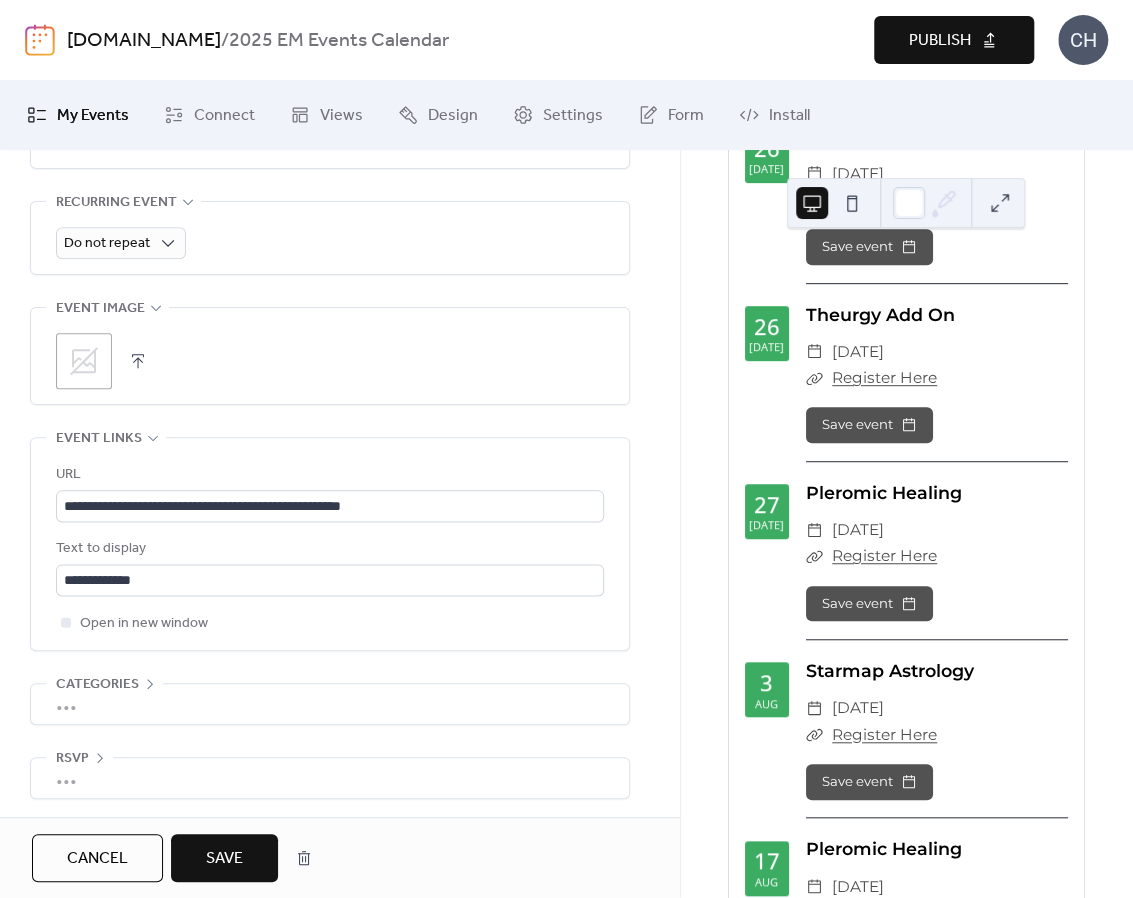 click on "Save" at bounding box center [224, 858] 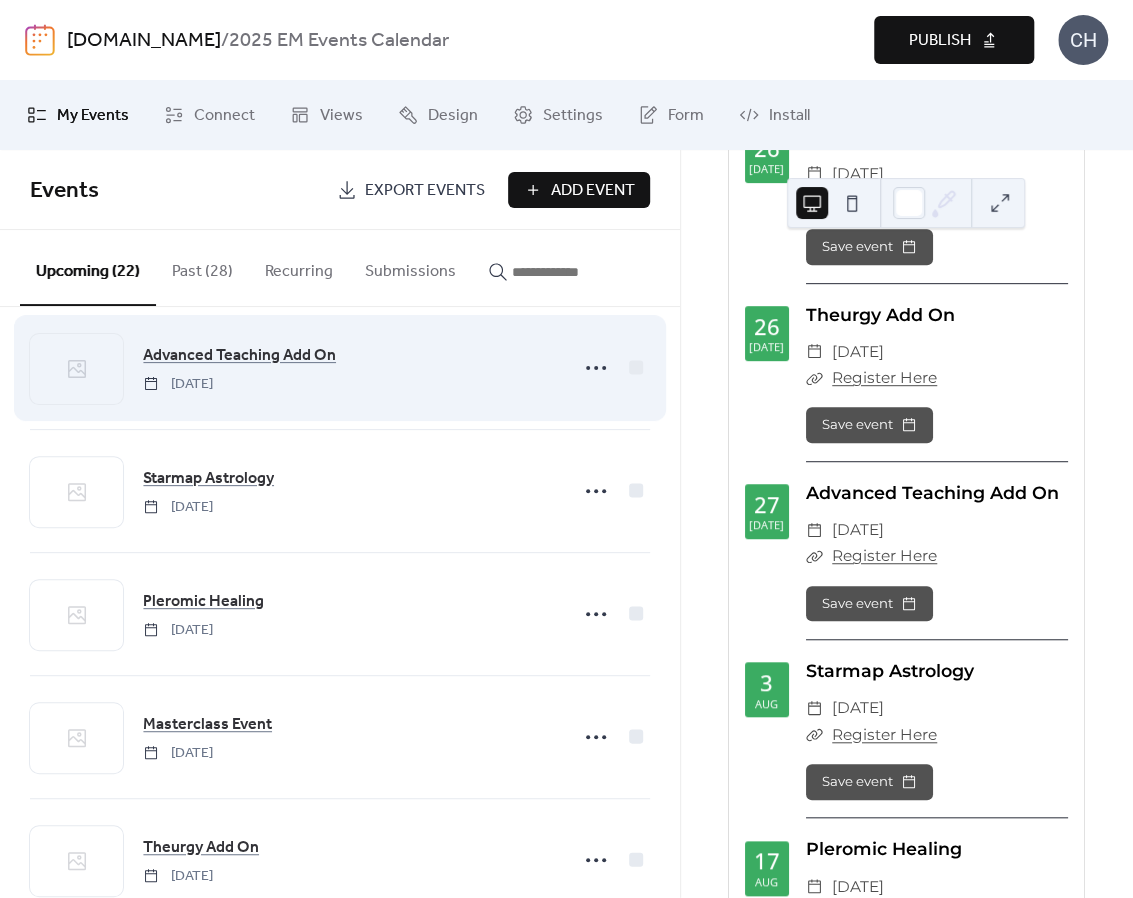 scroll, scrollTop: 300, scrollLeft: 0, axis: vertical 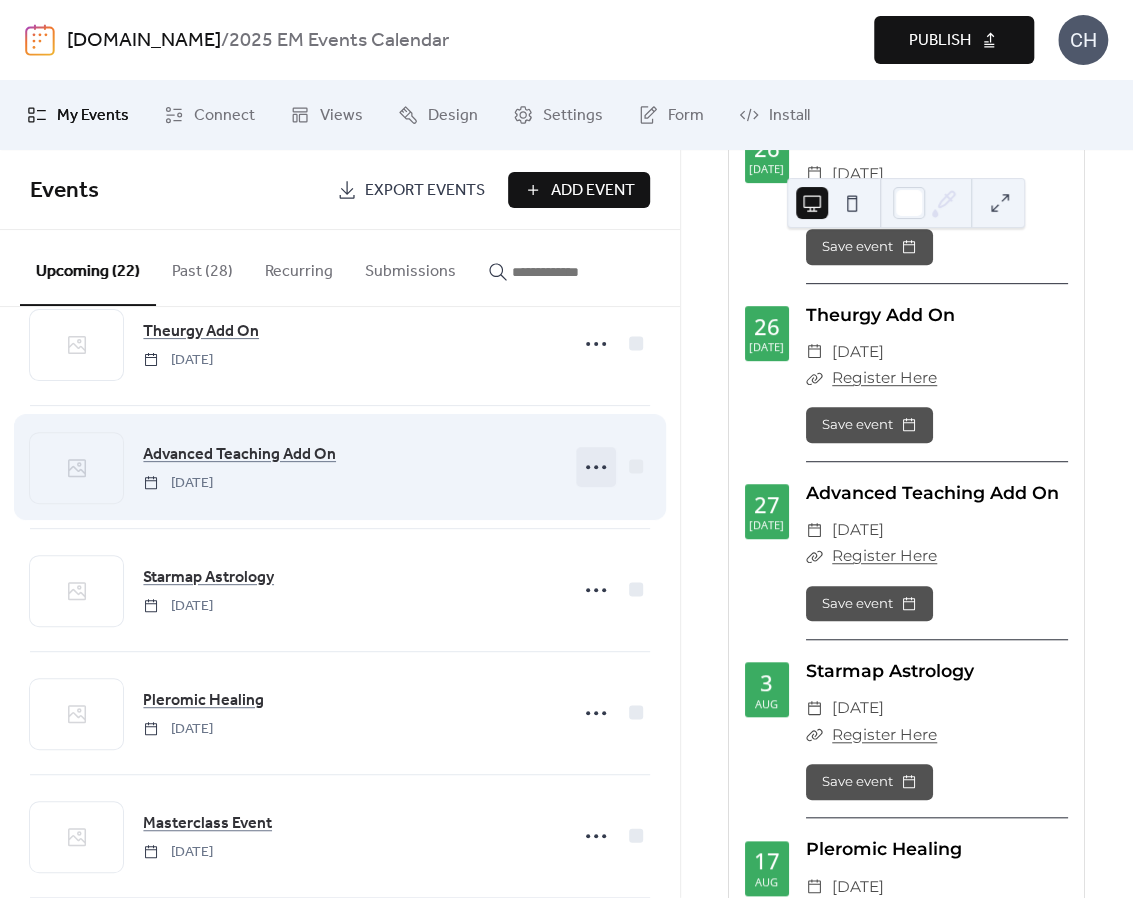 click 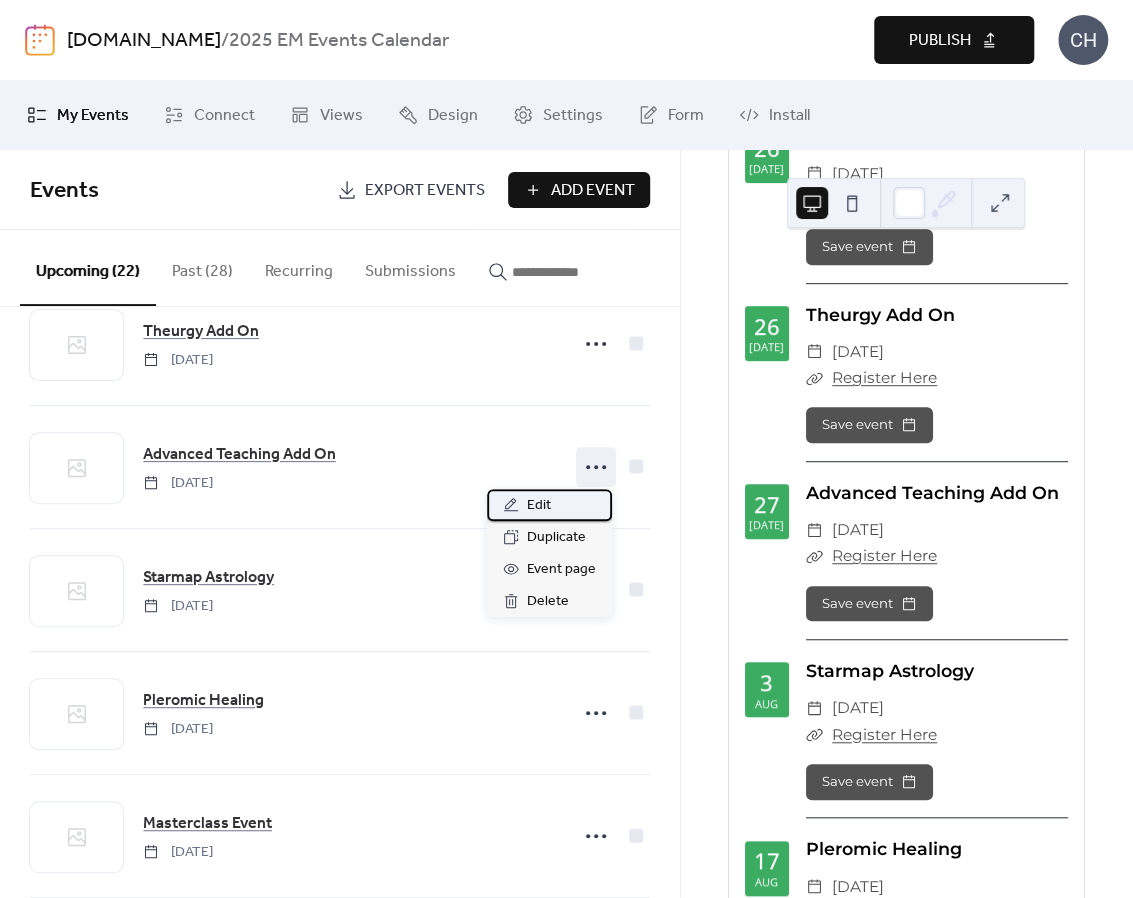 click on "Edit" at bounding box center [549, 505] 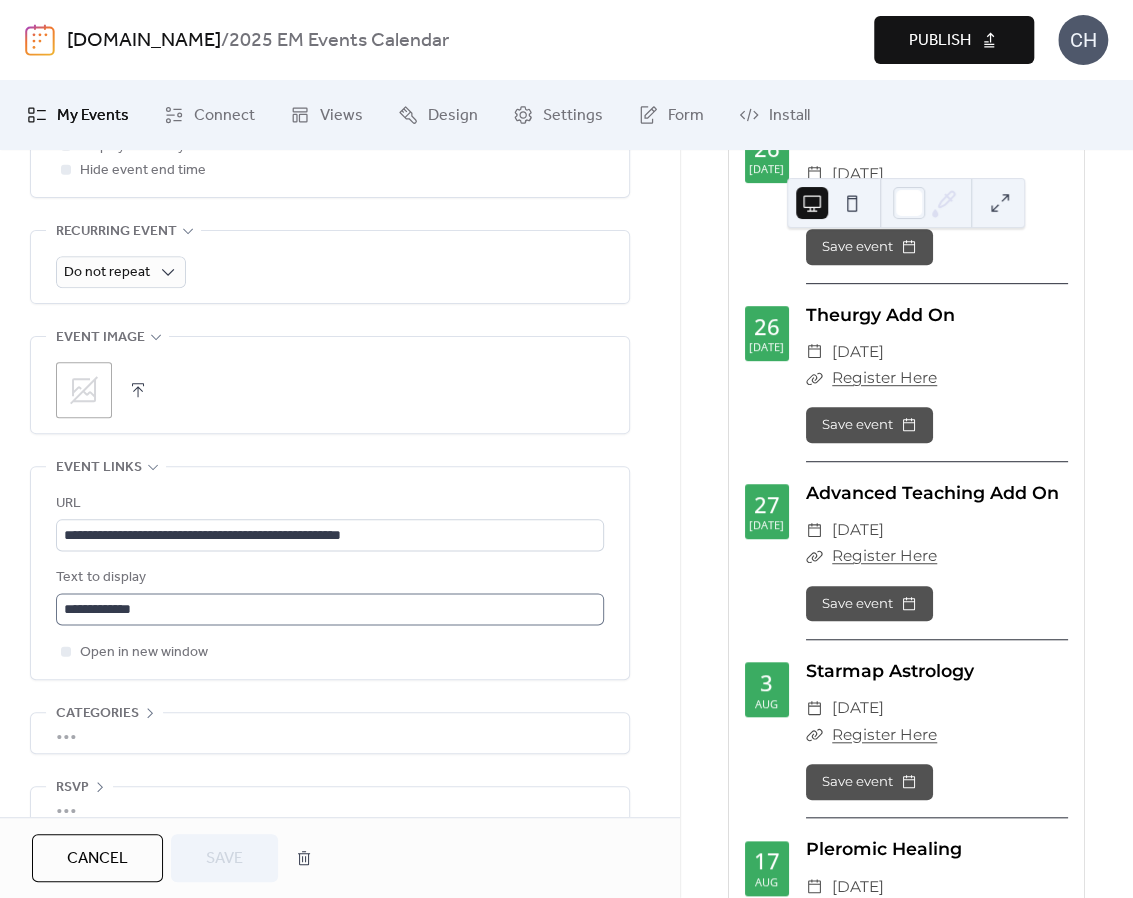scroll, scrollTop: 894, scrollLeft: 0, axis: vertical 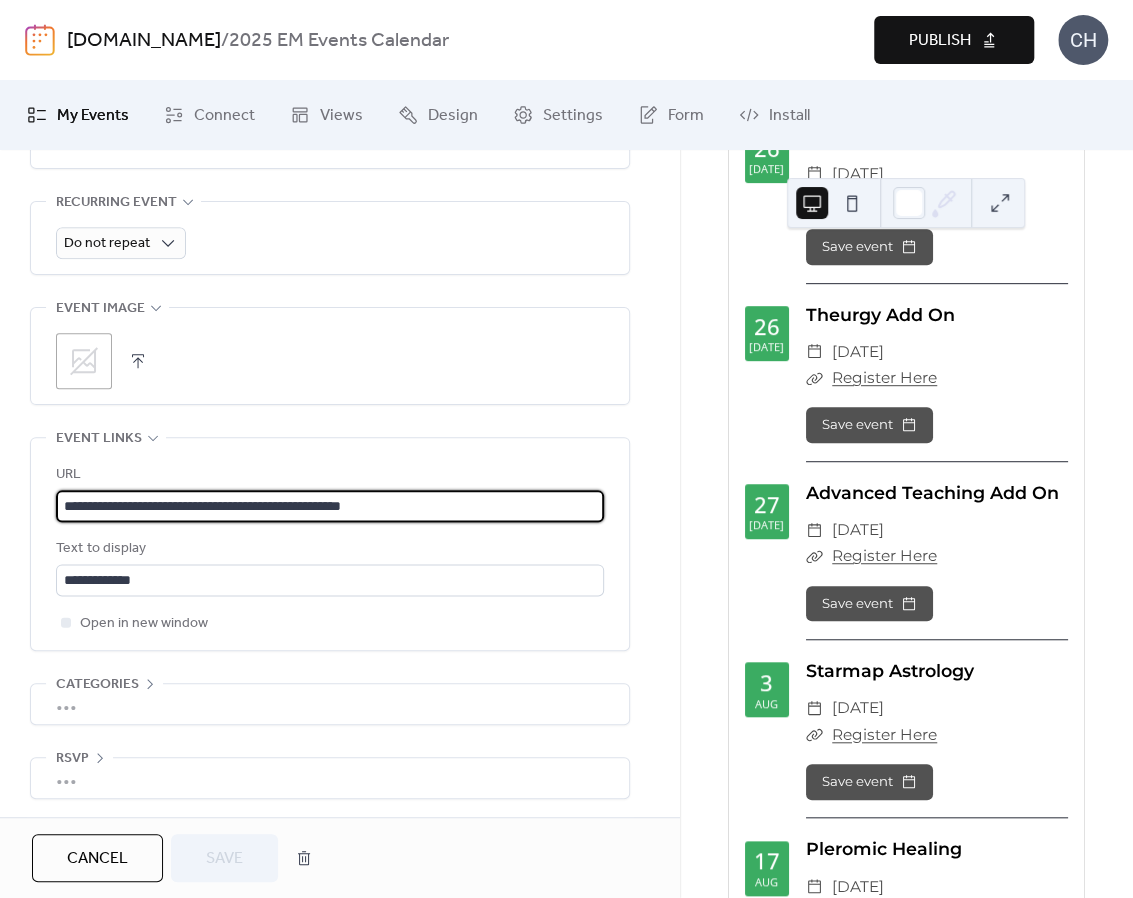 drag, startPoint x: 459, startPoint y: 497, endPoint x: -1, endPoint y: 528, distance: 461.0434 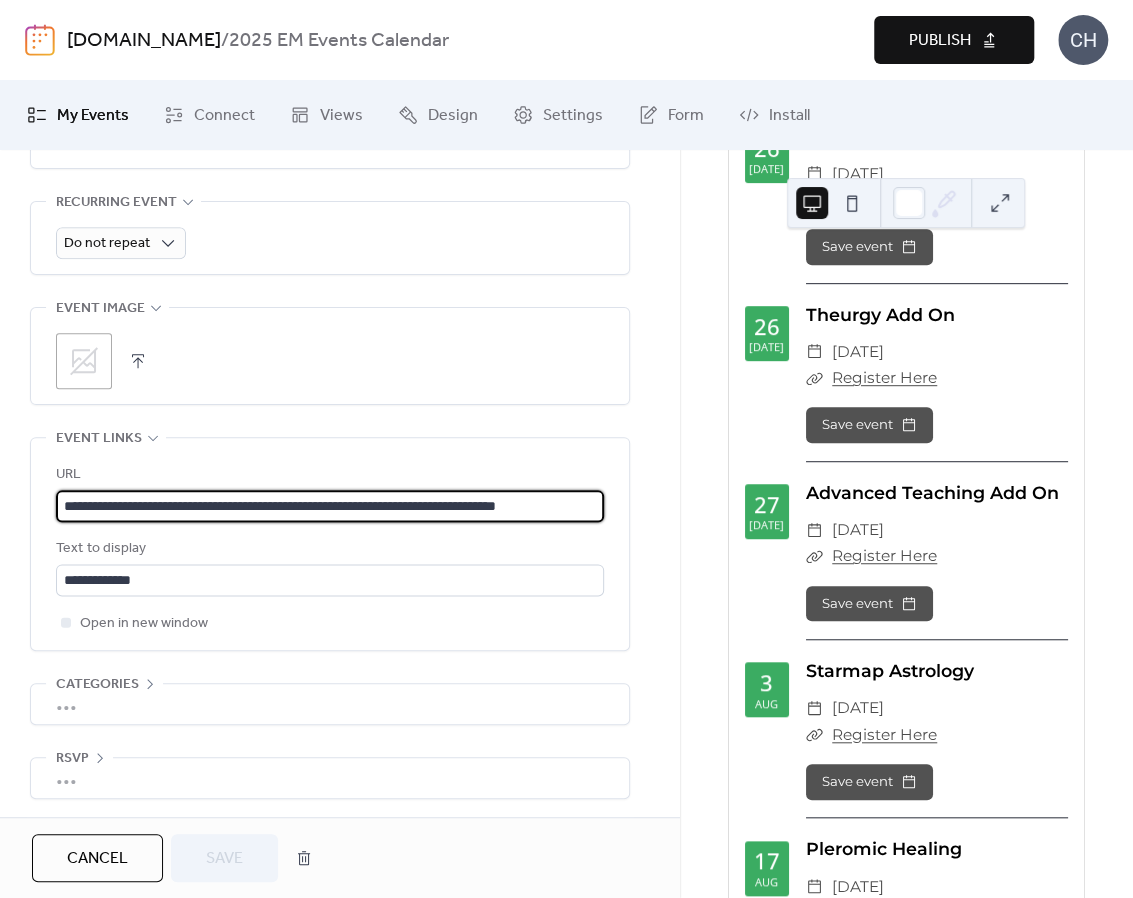 scroll, scrollTop: 0, scrollLeft: 55, axis: horizontal 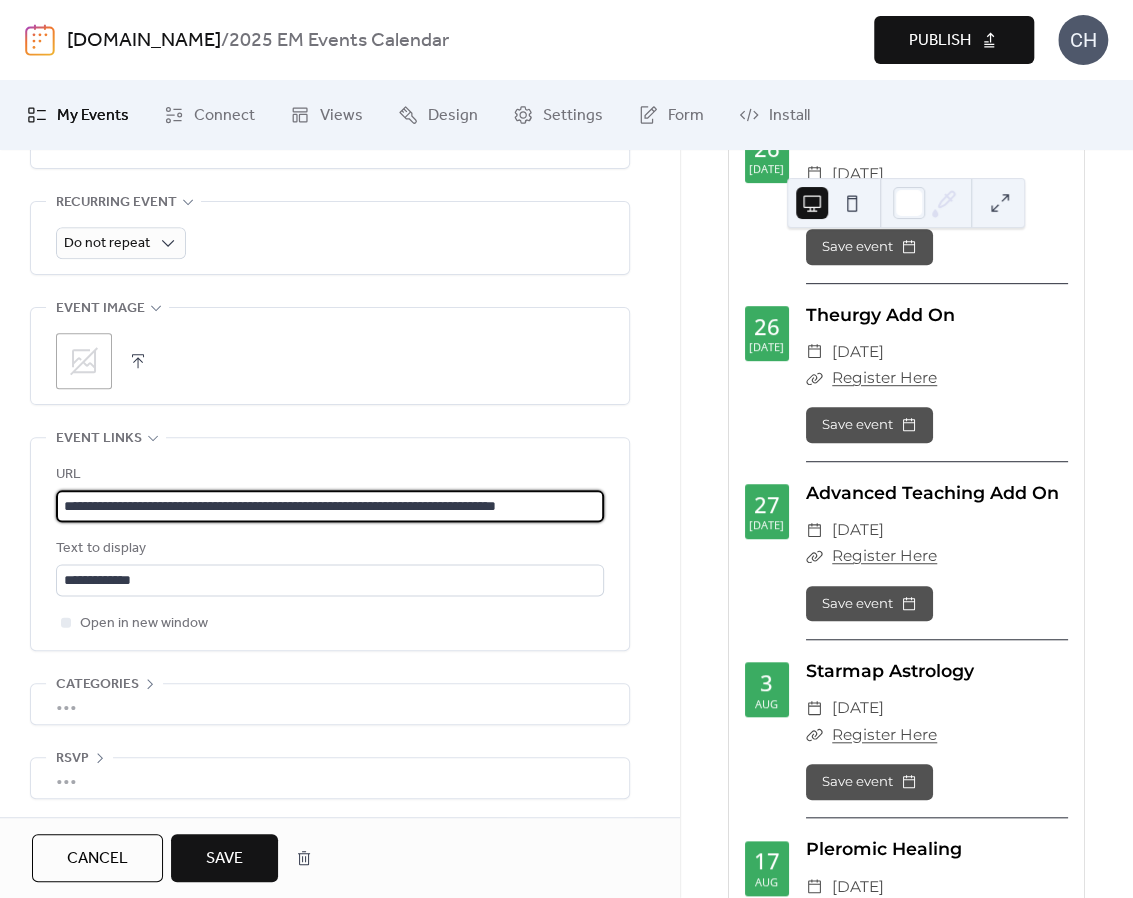 type on "**********" 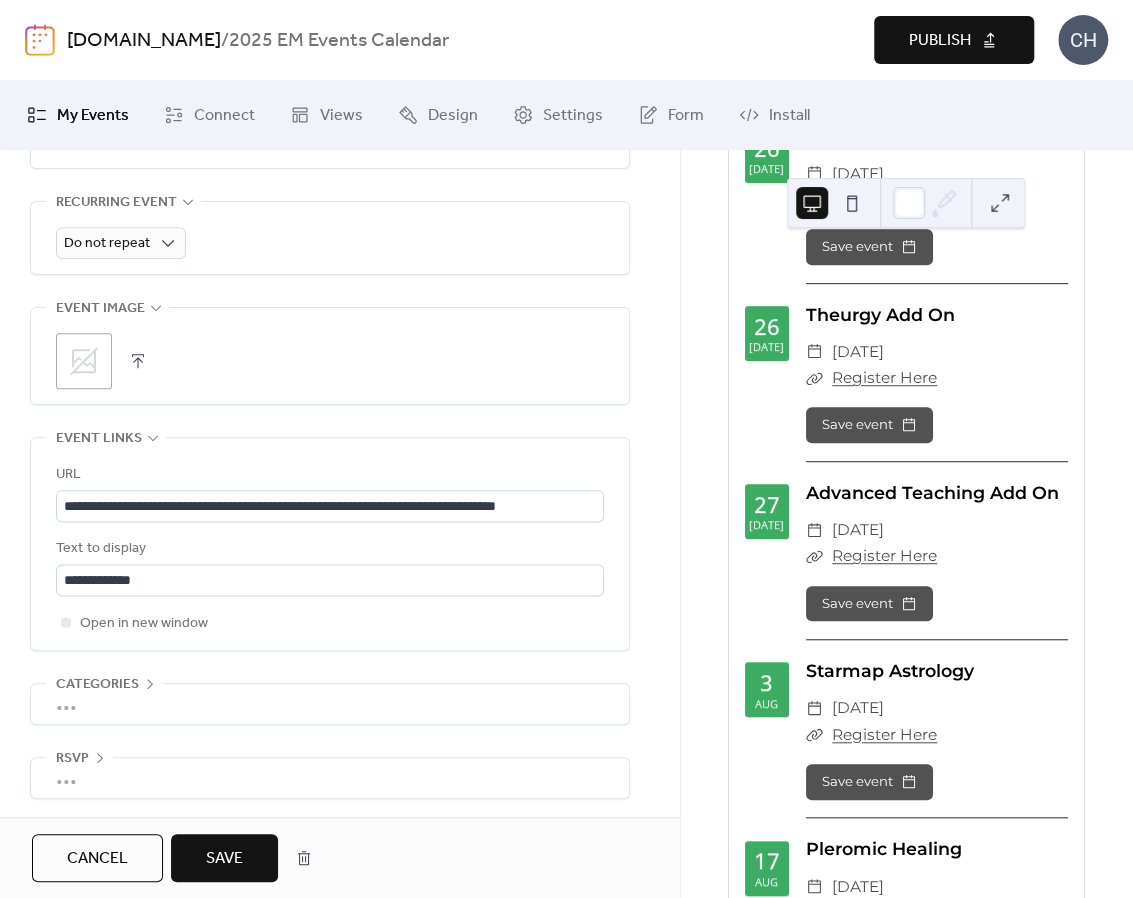 scroll, scrollTop: 0, scrollLeft: 0, axis: both 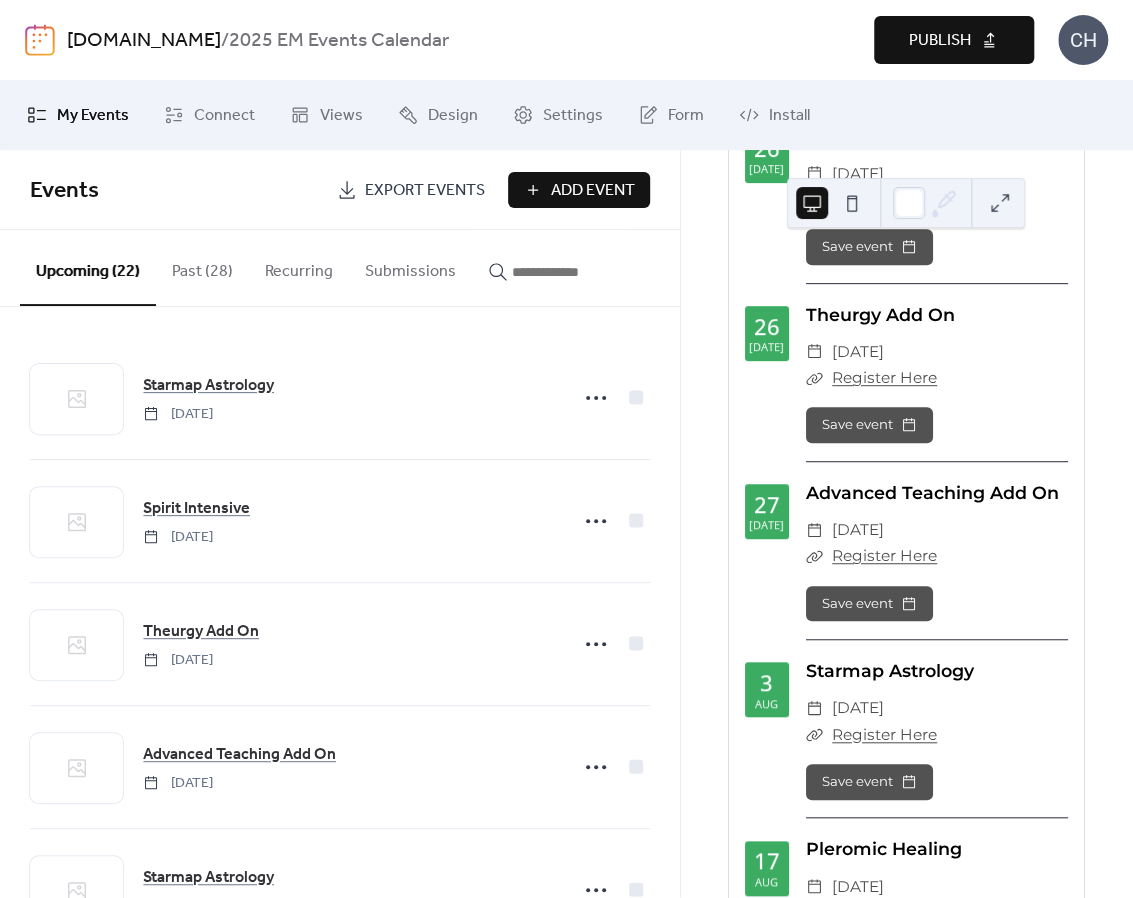click on "Publish" at bounding box center [954, 40] 